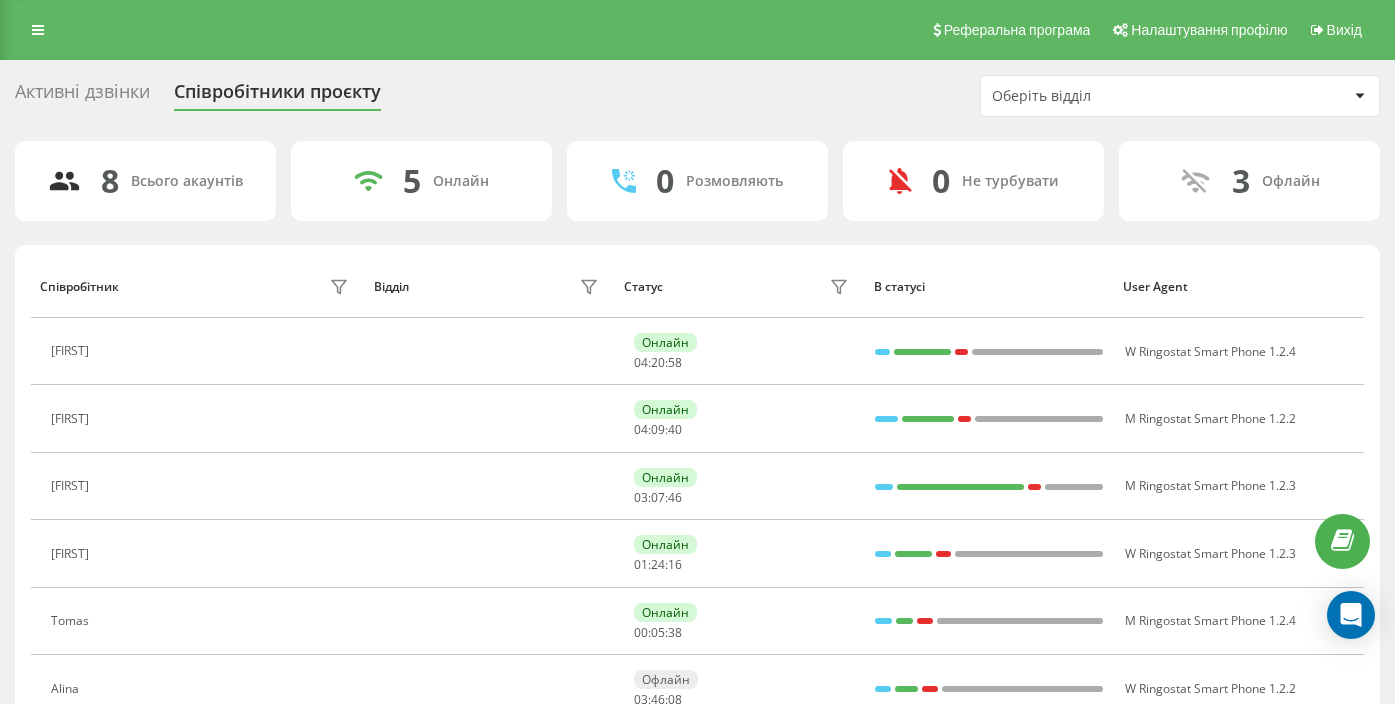 scroll, scrollTop: 228, scrollLeft: 0, axis: vertical 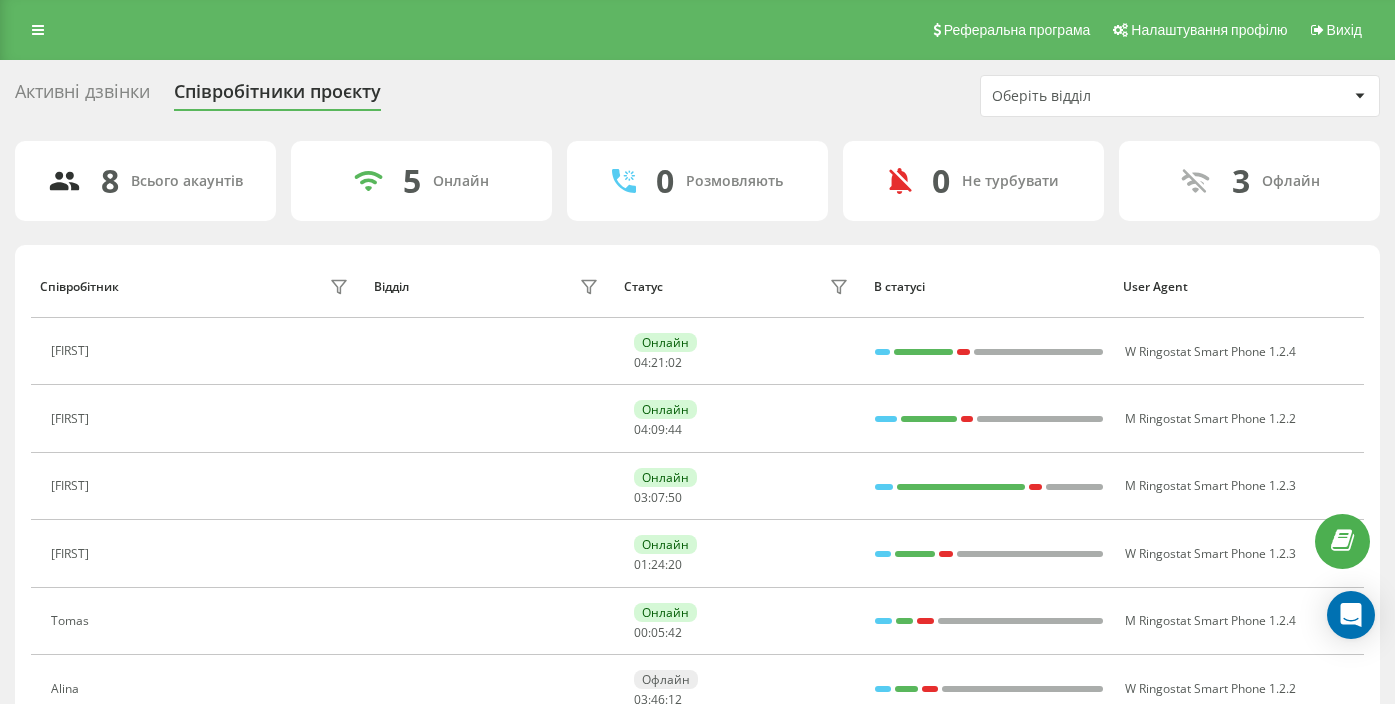 click on "[FIRST]" at bounding box center [197, 351] 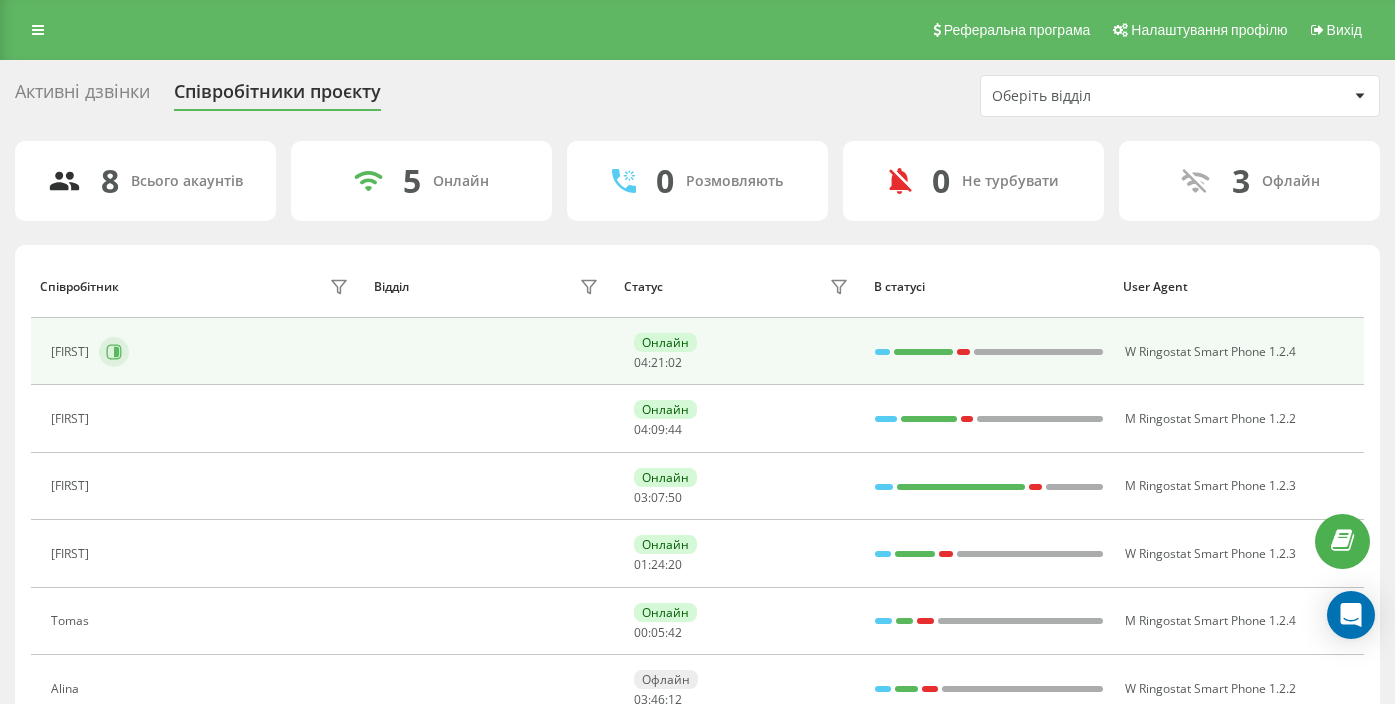 scroll, scrollTop: 228, scrollLeft: 0, axis: vertical 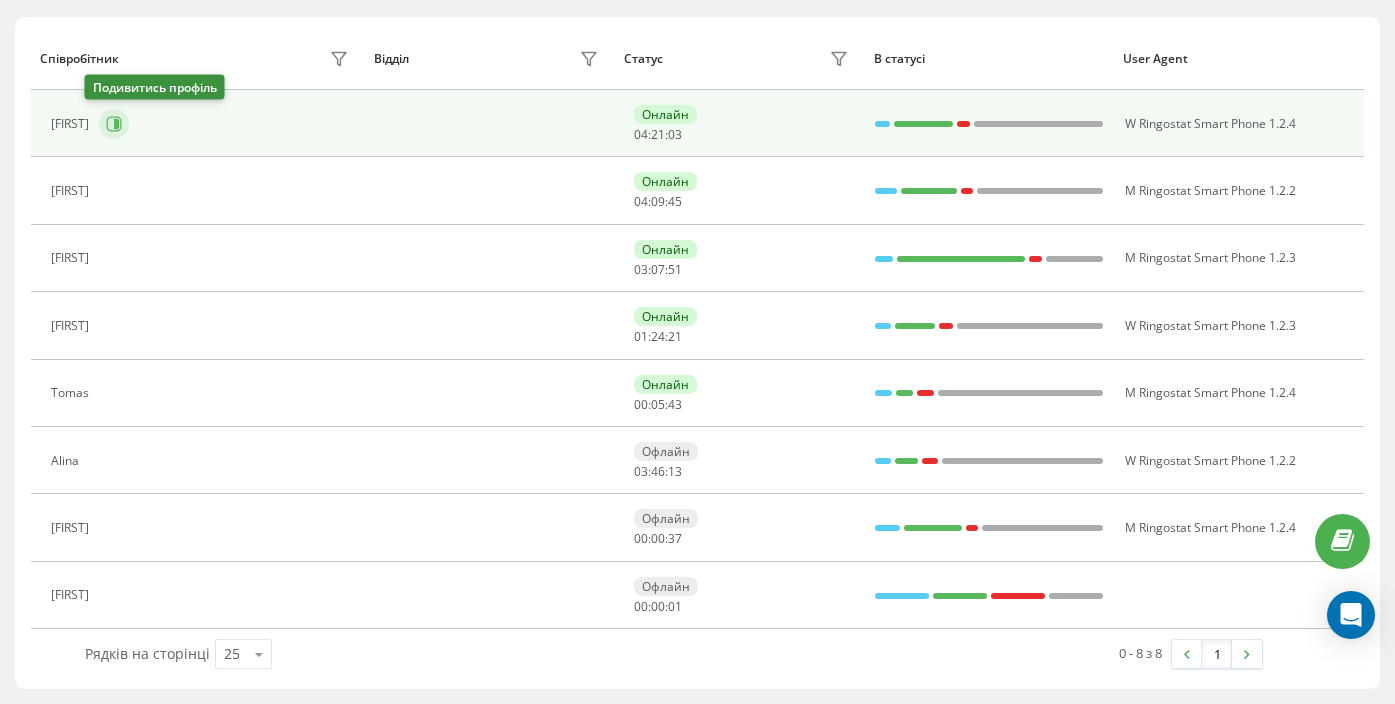 click 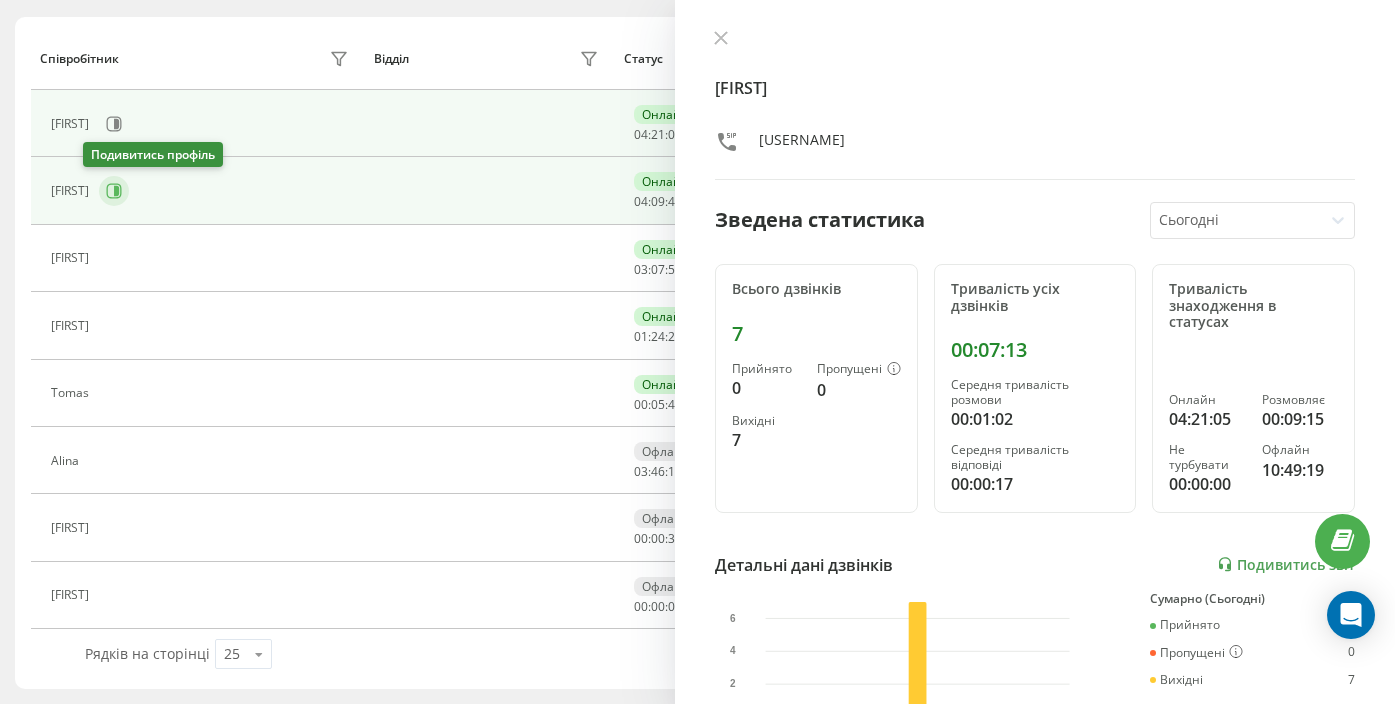 click at bounding box center (114, 191) 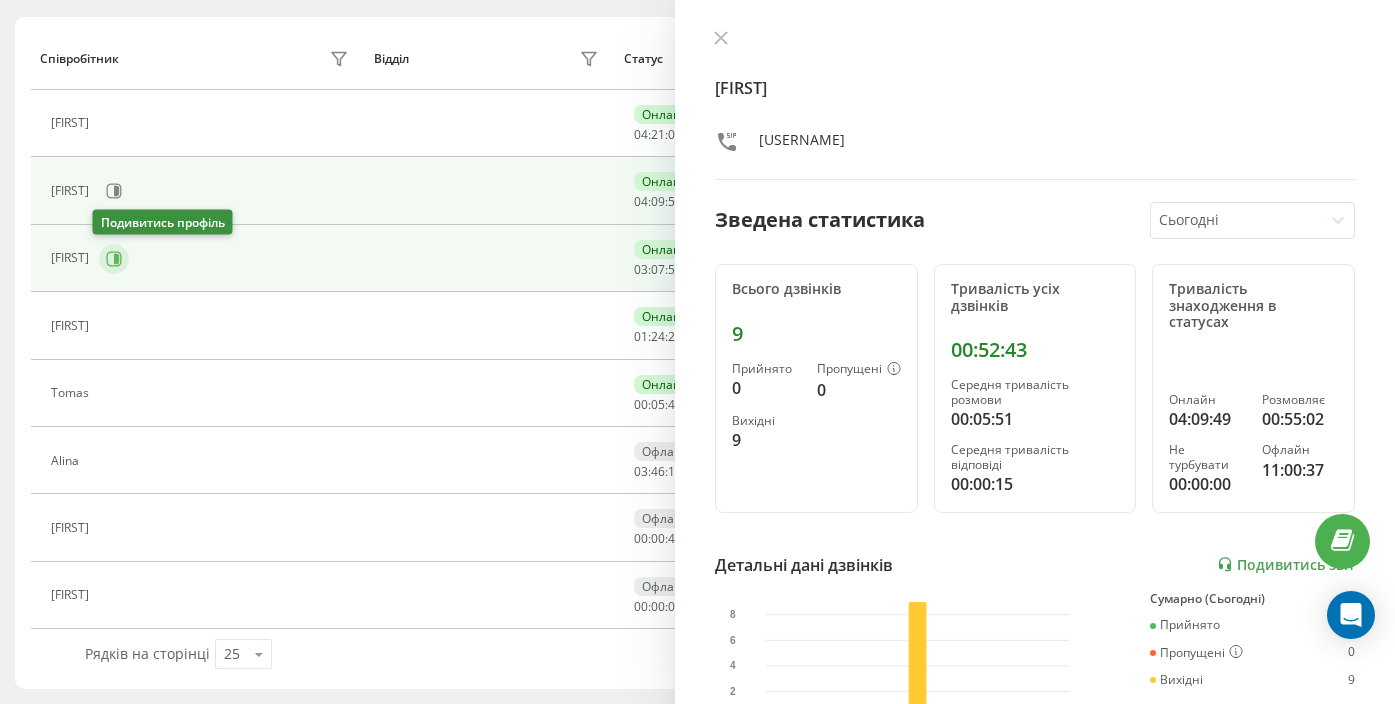 click 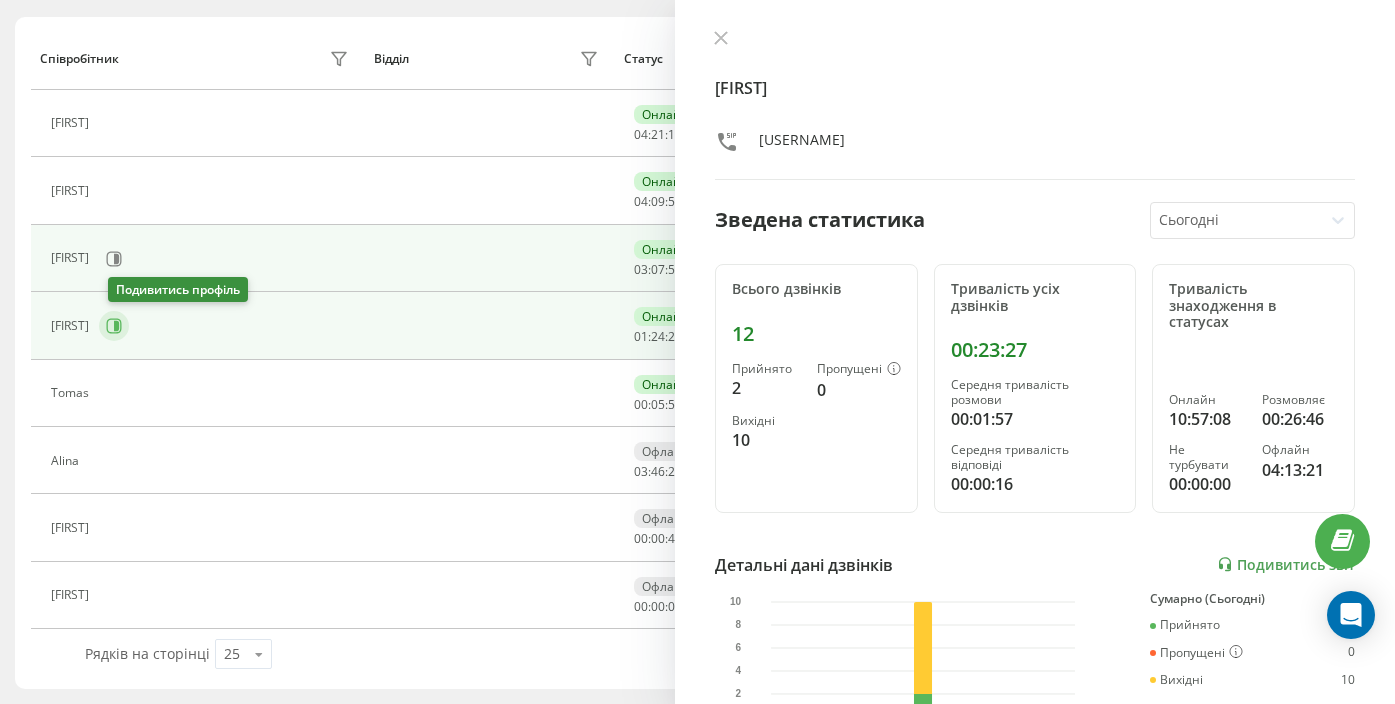 click 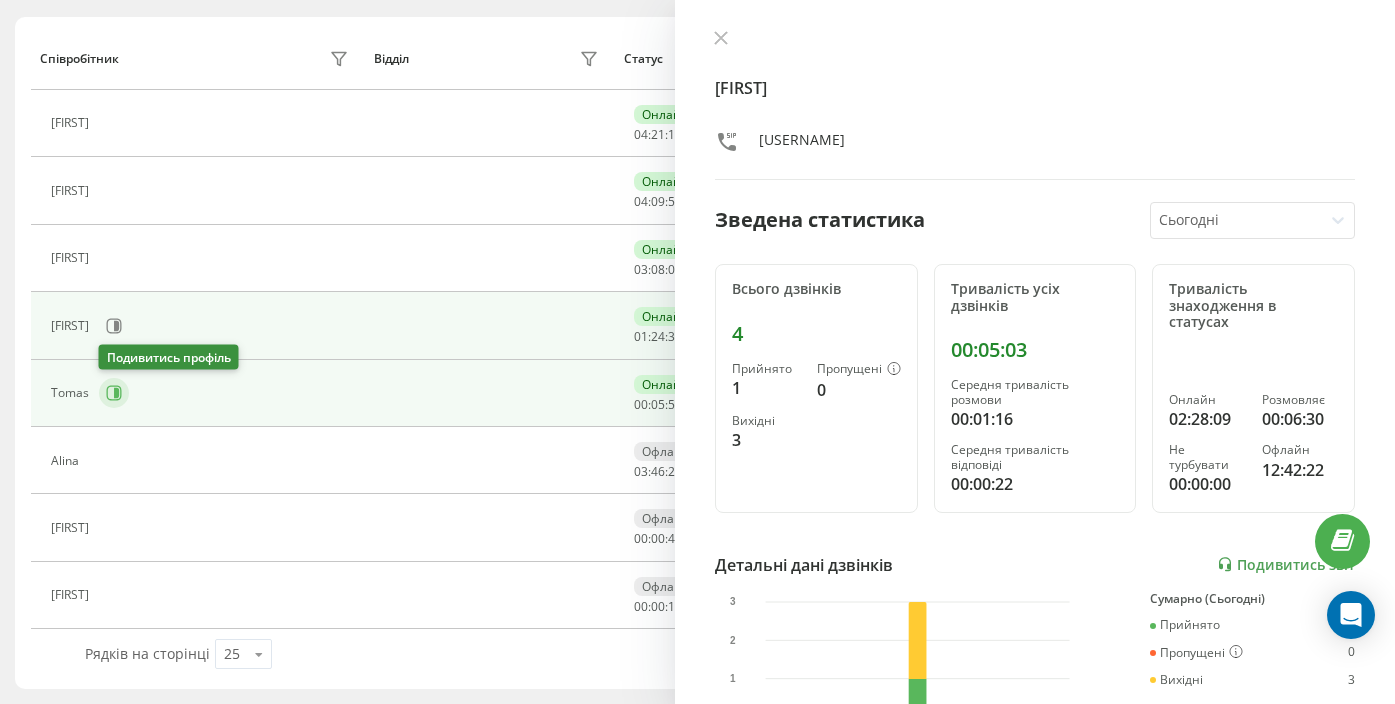 click 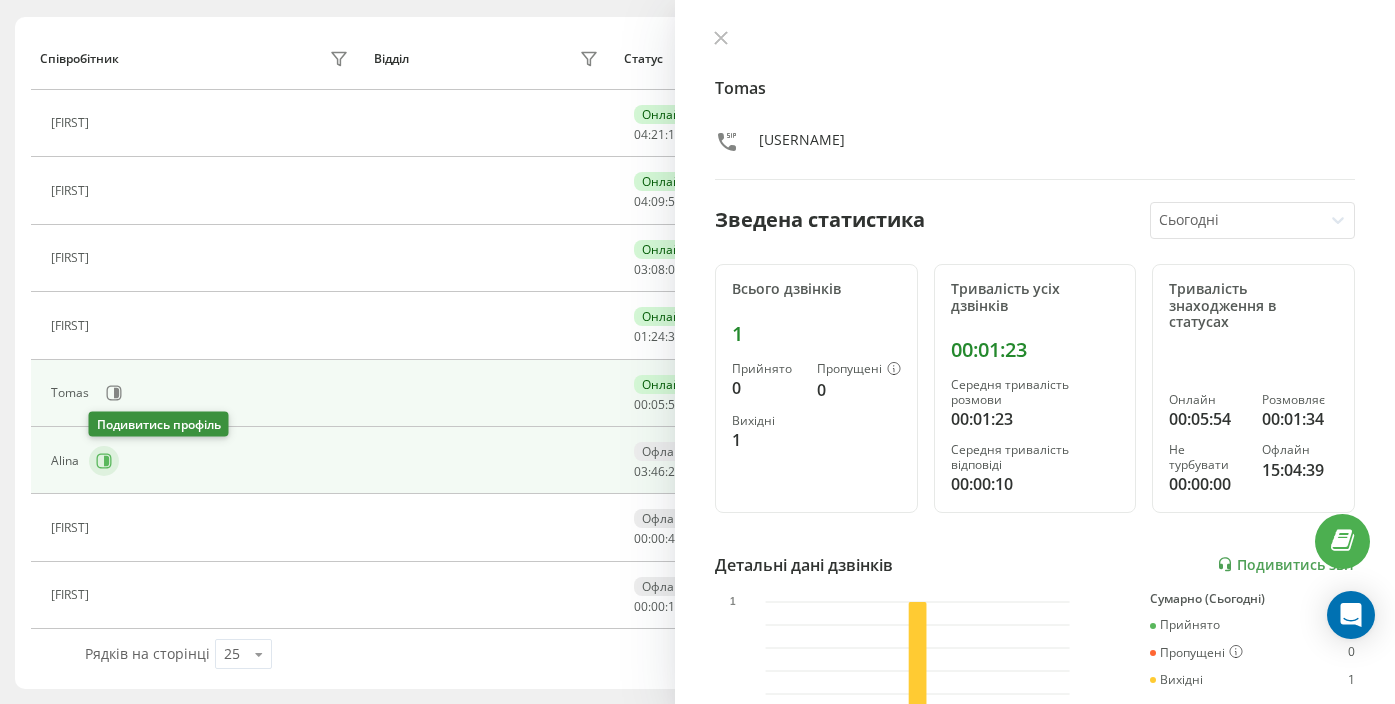 click 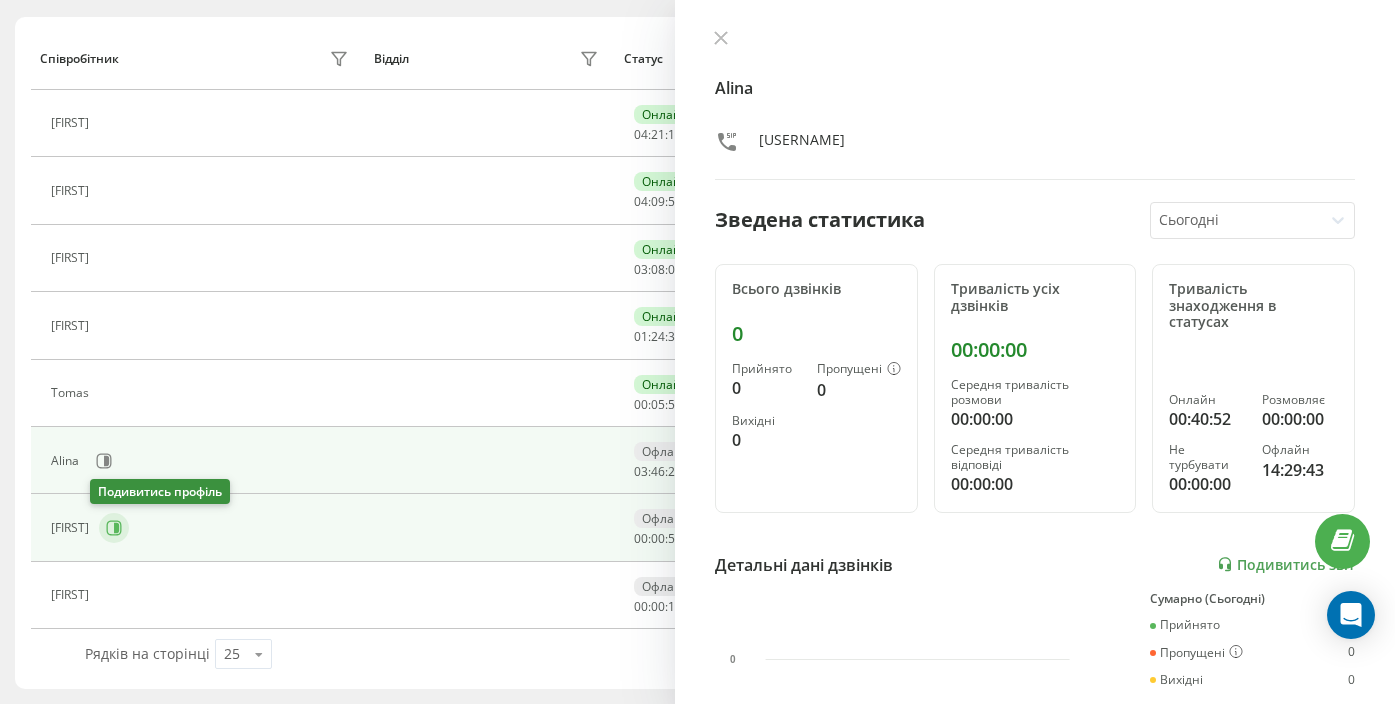 click 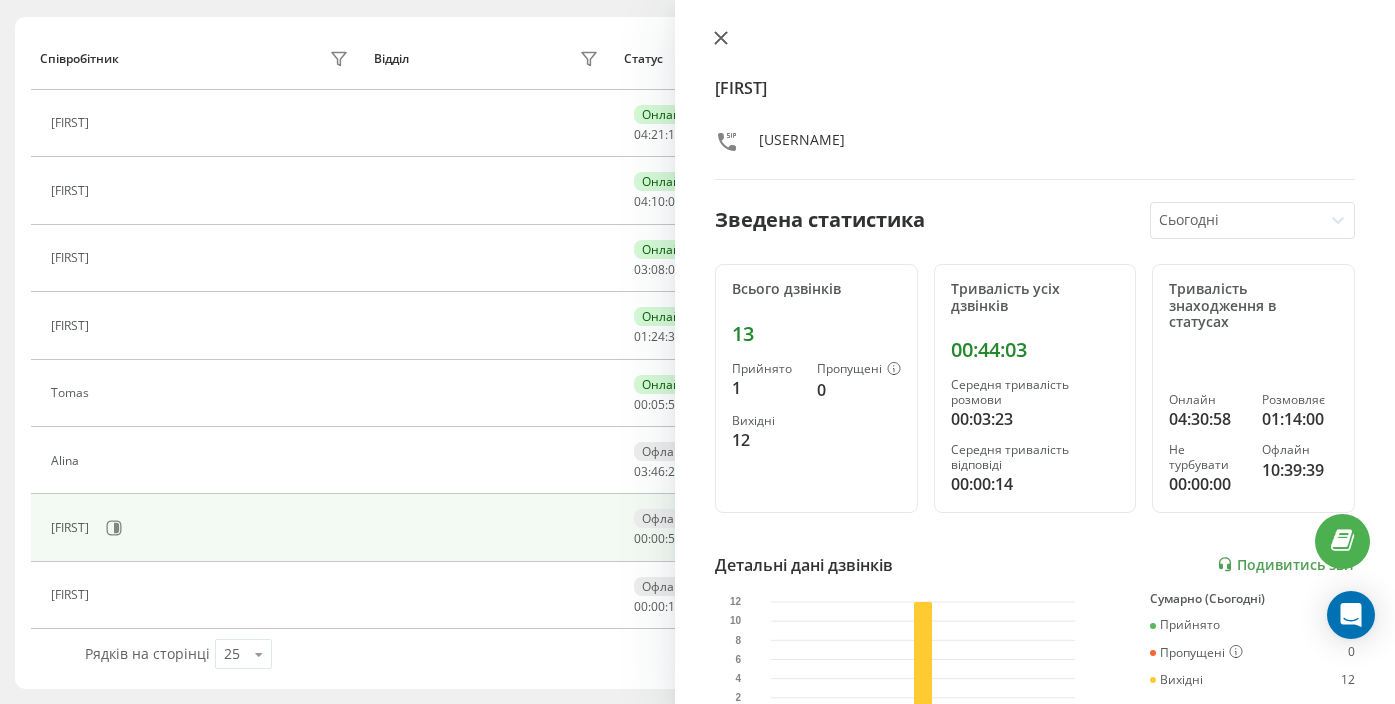 click 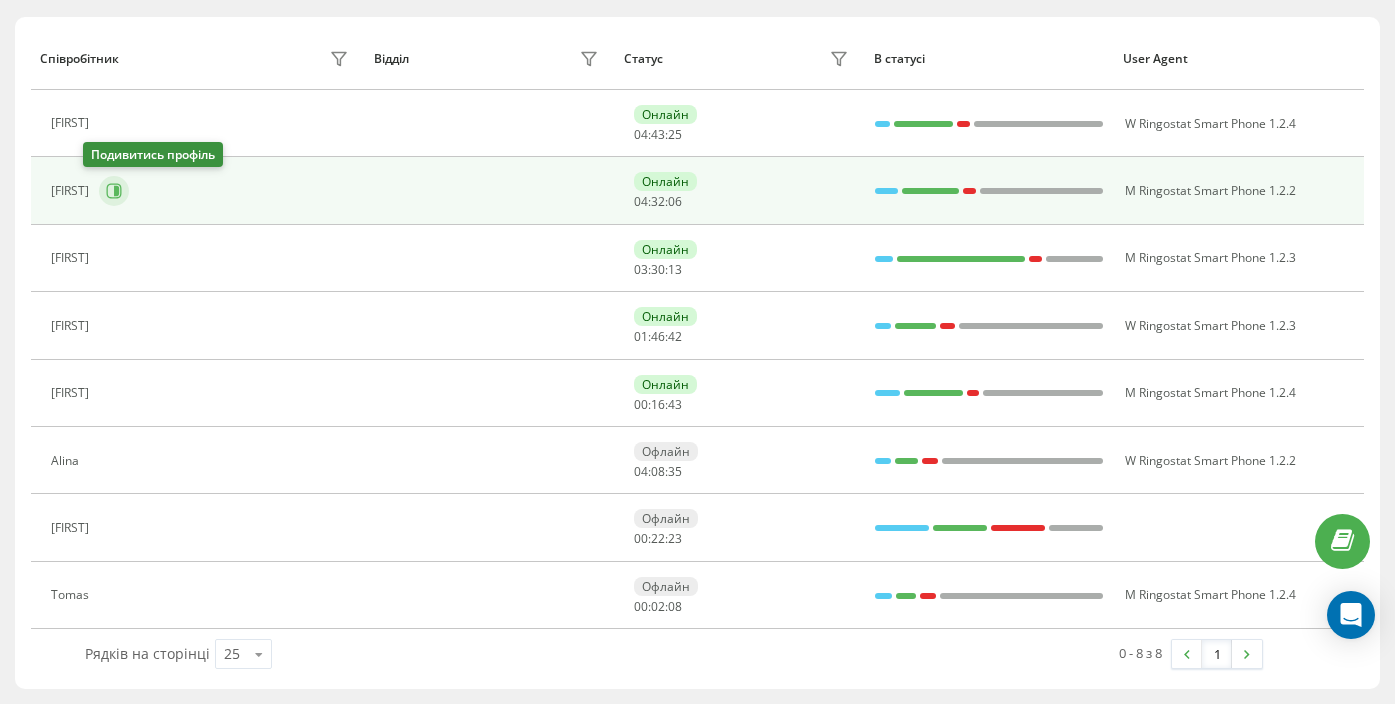 click at bounding box center [114, 191] 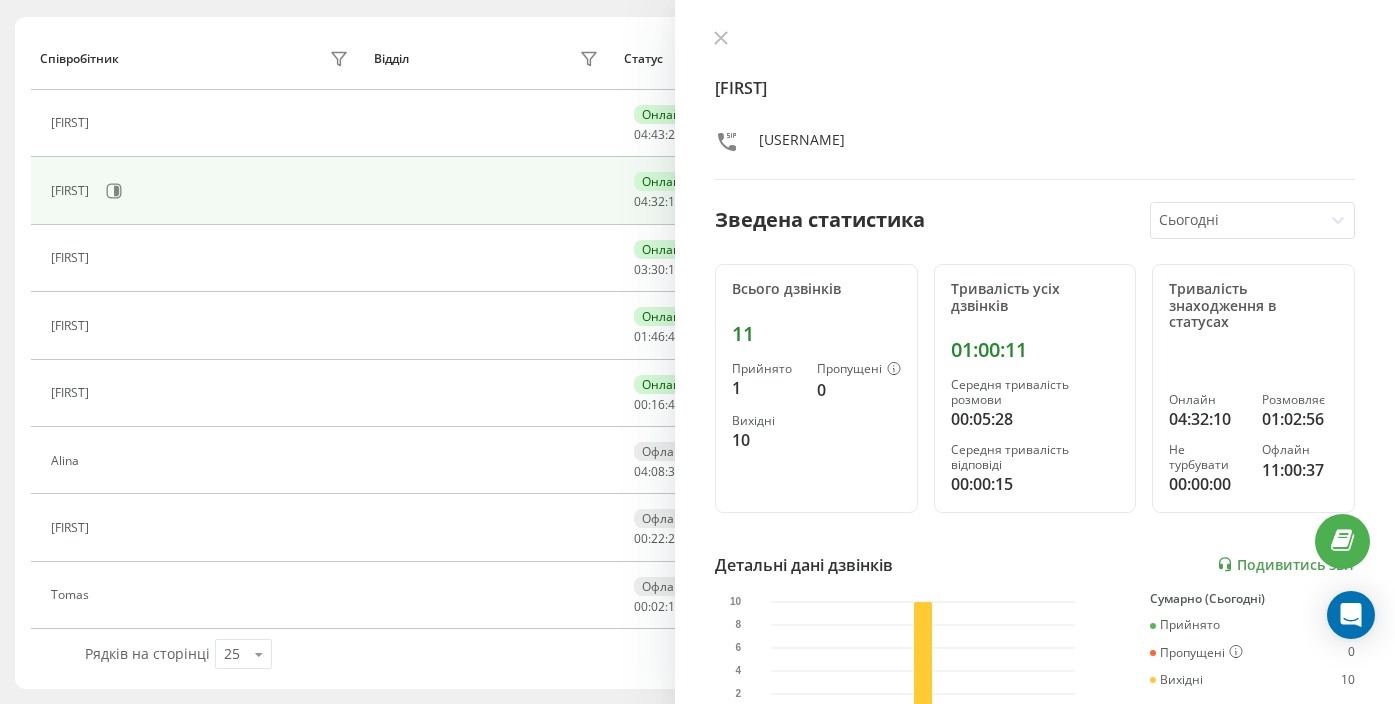 click on "Oya [USERNAME] Зведена статистика Сьогодні Всього дзвінків 11 Прийнято 1 Пропущені 0 Вихідні 10 Тривалість усіх дзвінків 01:00:11 Середня тривалість розмови 00:05:28 Середня тривалість відповіді 00:00:15 Тривалість знаходження в статусах Онлайн 04:32:10 Розмовляє 01:02:56 Не турбувати 00:00:00 Офлайн 11:00:37 Детальні дані дзвінків Подивитись звіт 5 серп 0 2 4 6 8 10 Сумарно (Сьогодні) Прийнято 1 Пропущені 0 Вихідні 10 Подивитись деталі Детальні дані статусів 5 серп Сумарно (Сьогодні) Онлайн 04:32:10 Розмовляє 01:02:56 Не турбувати 00:00:00 Офлайн 11:00:37 Подивитись деталі" at bounding box center [1035, 352] 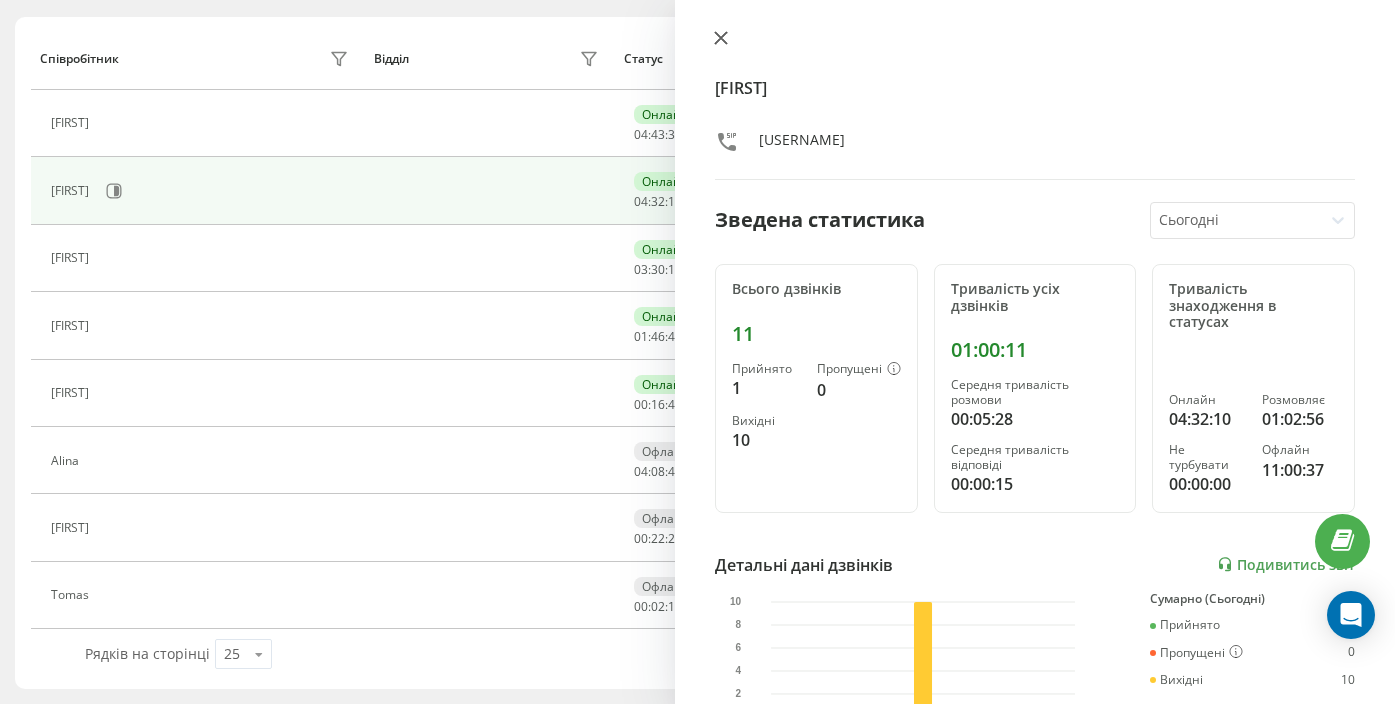 click at bounding box center [721, 39] 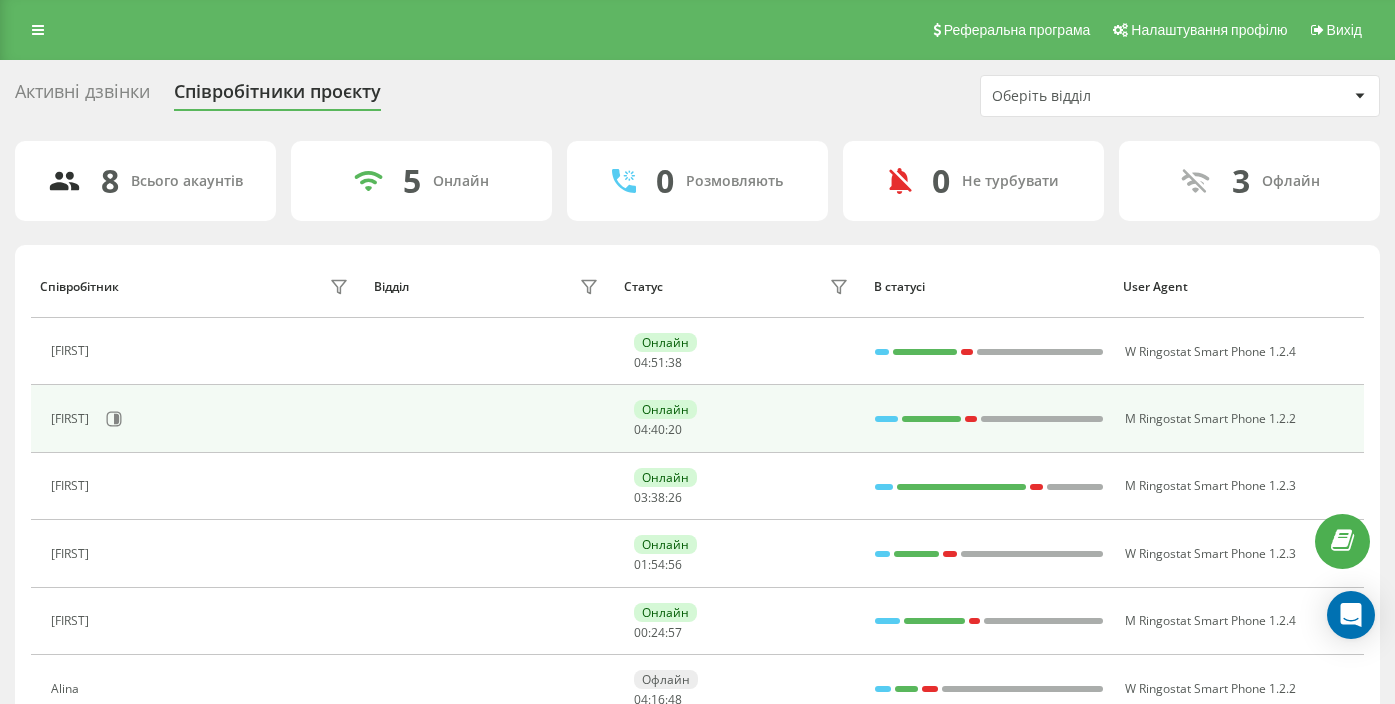 scroll, scrollTop: 228, scrollLeft: 0, axis: vertical 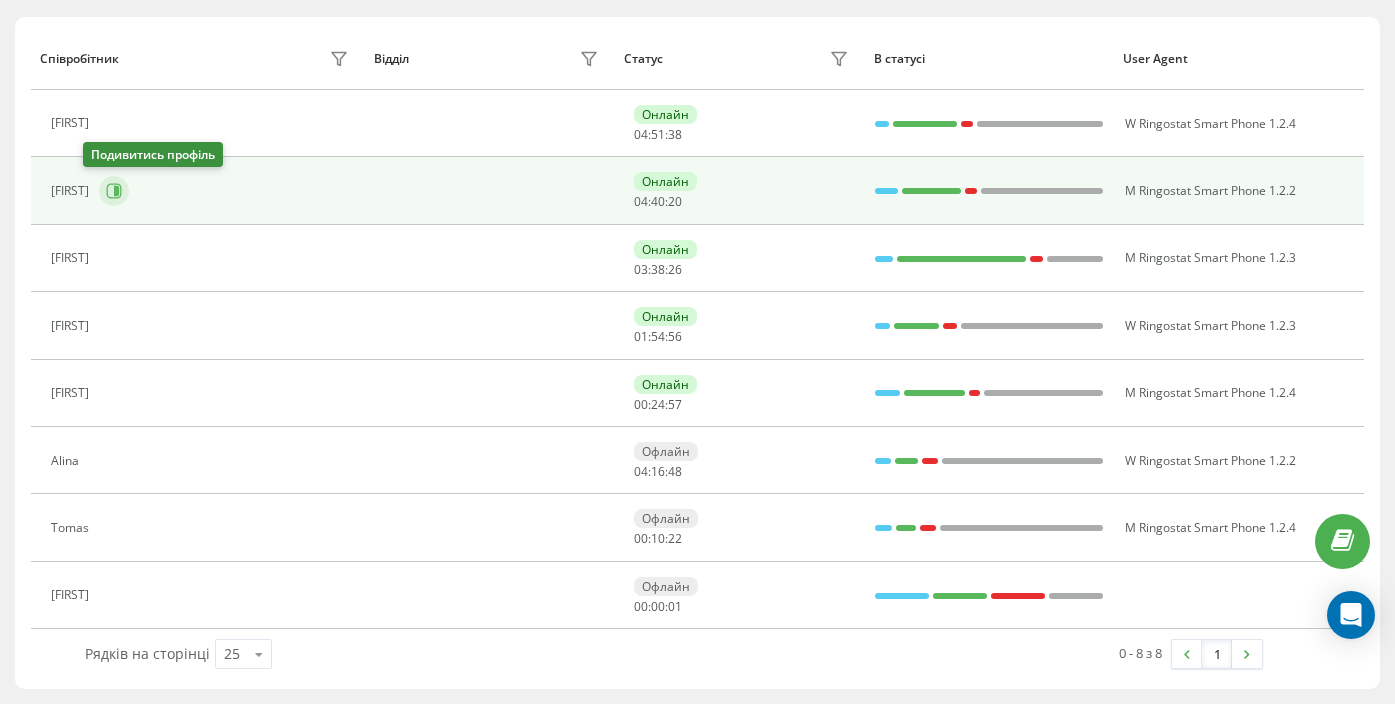 click at bounding box center (114, 191) 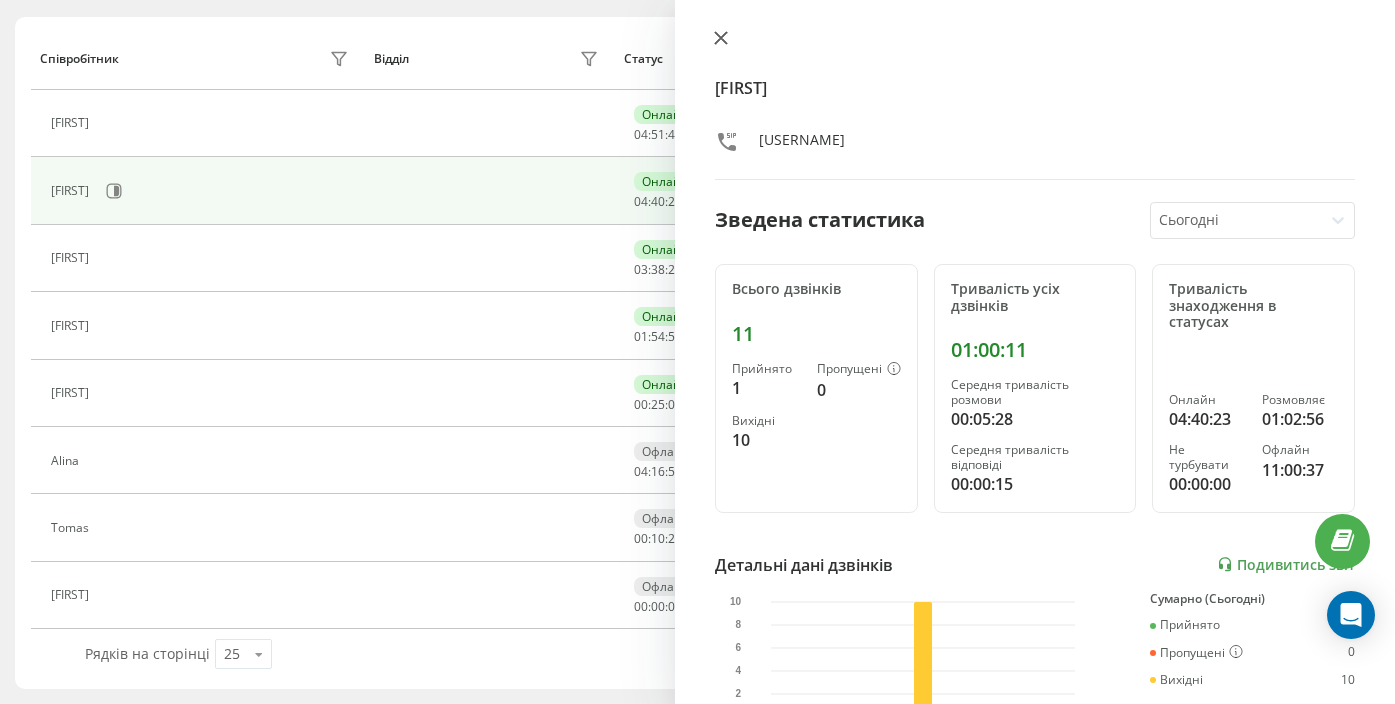 click 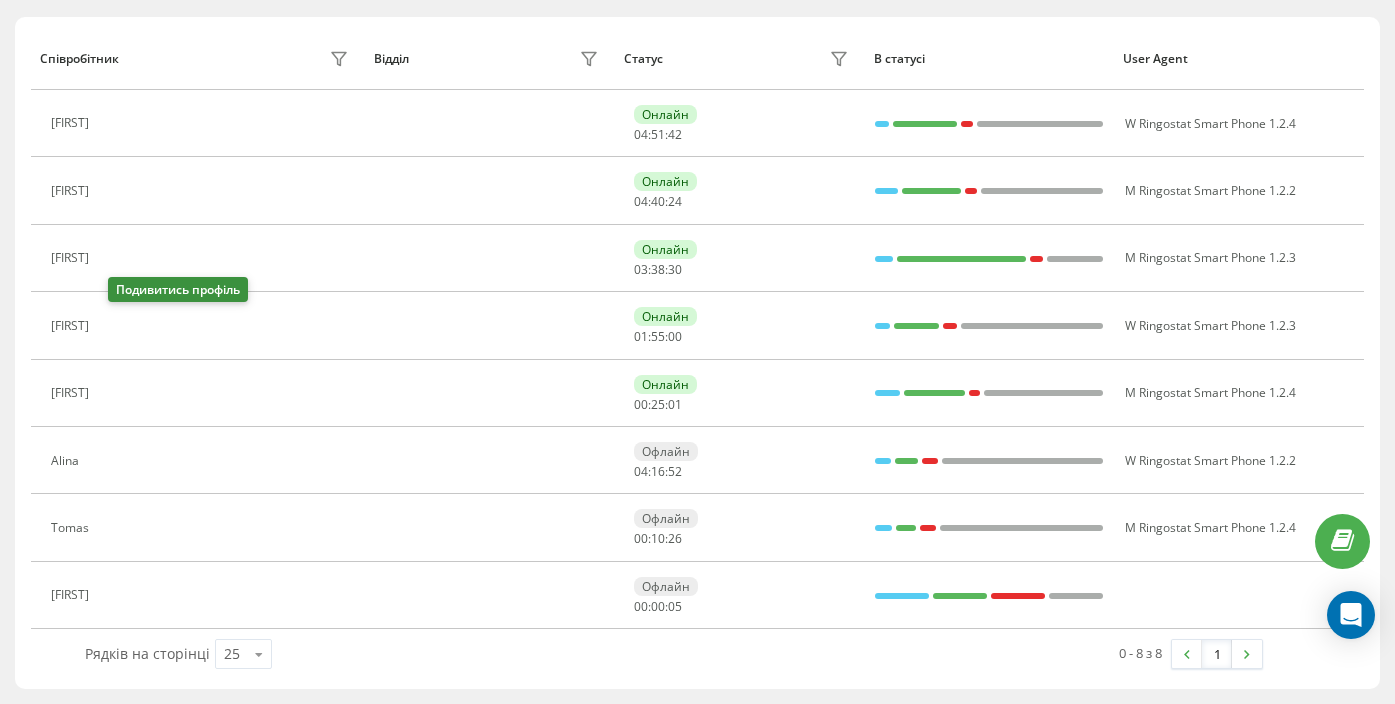 click 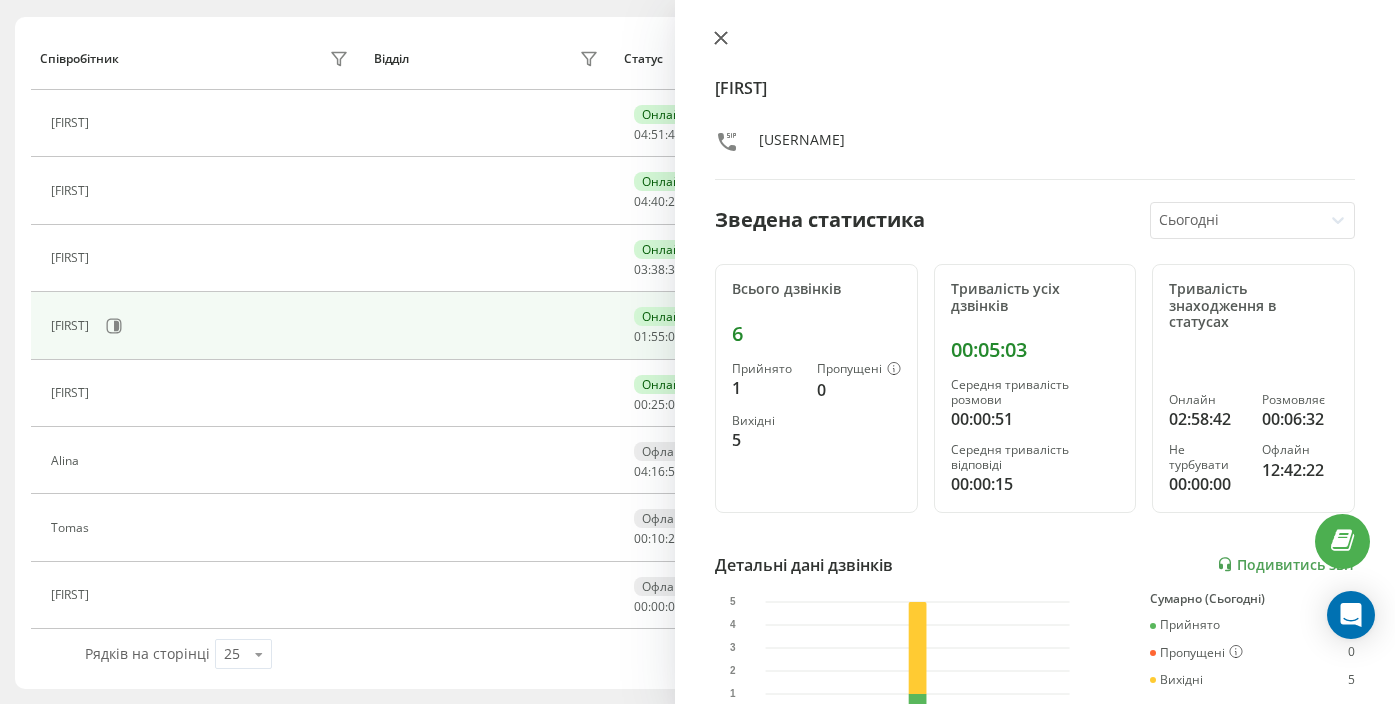click at bounding box center [721, 39] 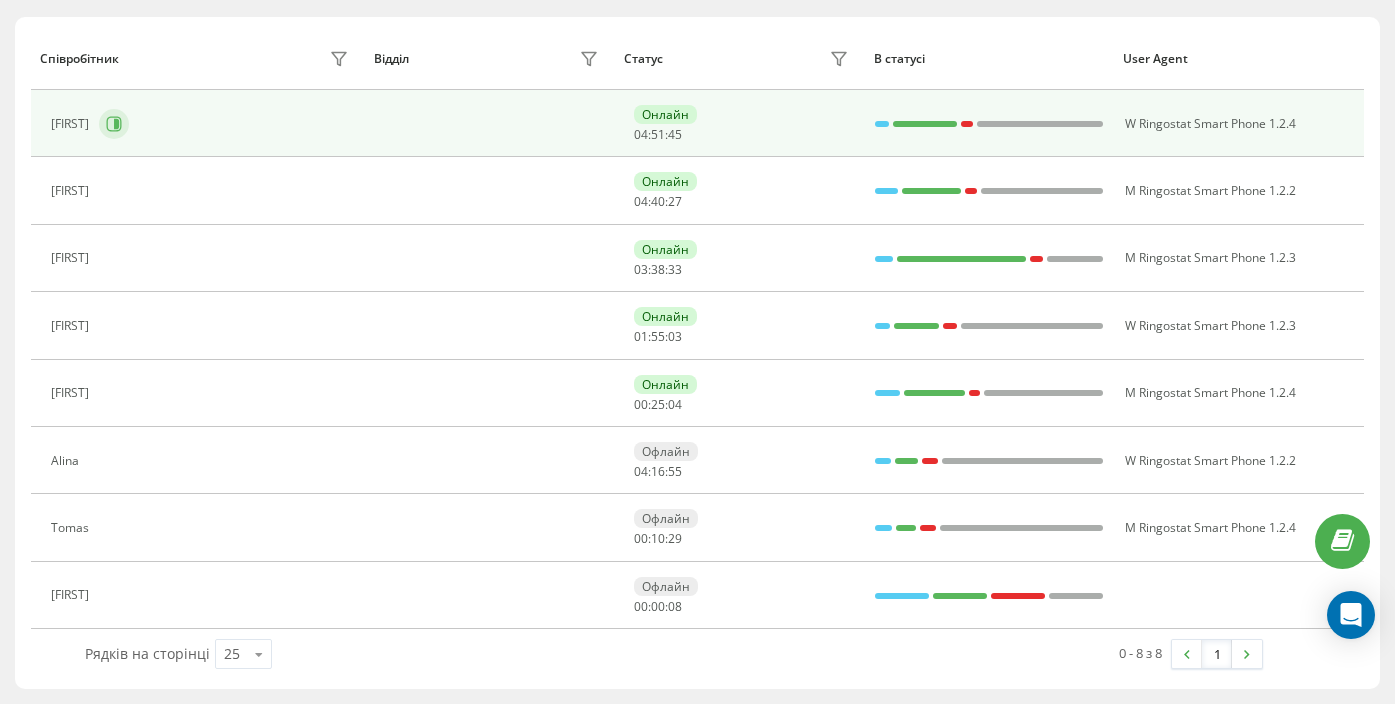 click on "[FIRST]" at bounding box center (202, 124) 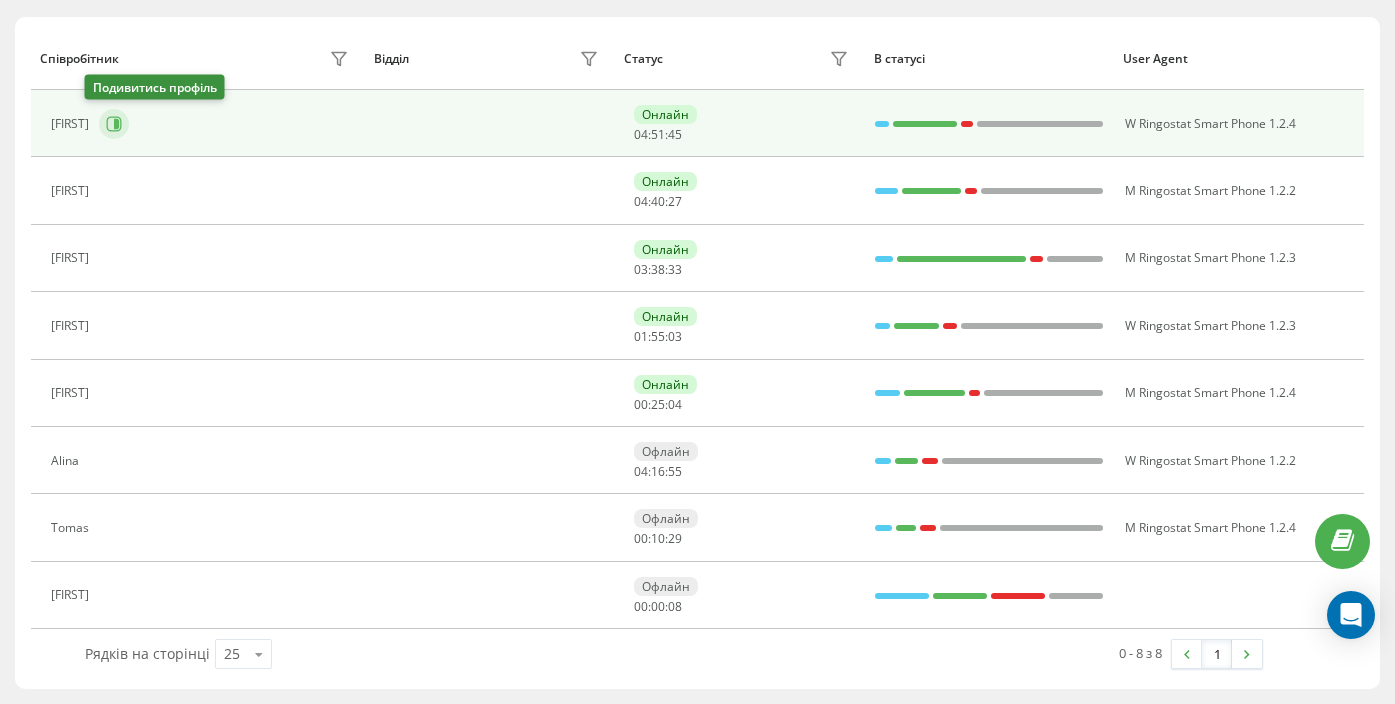 click 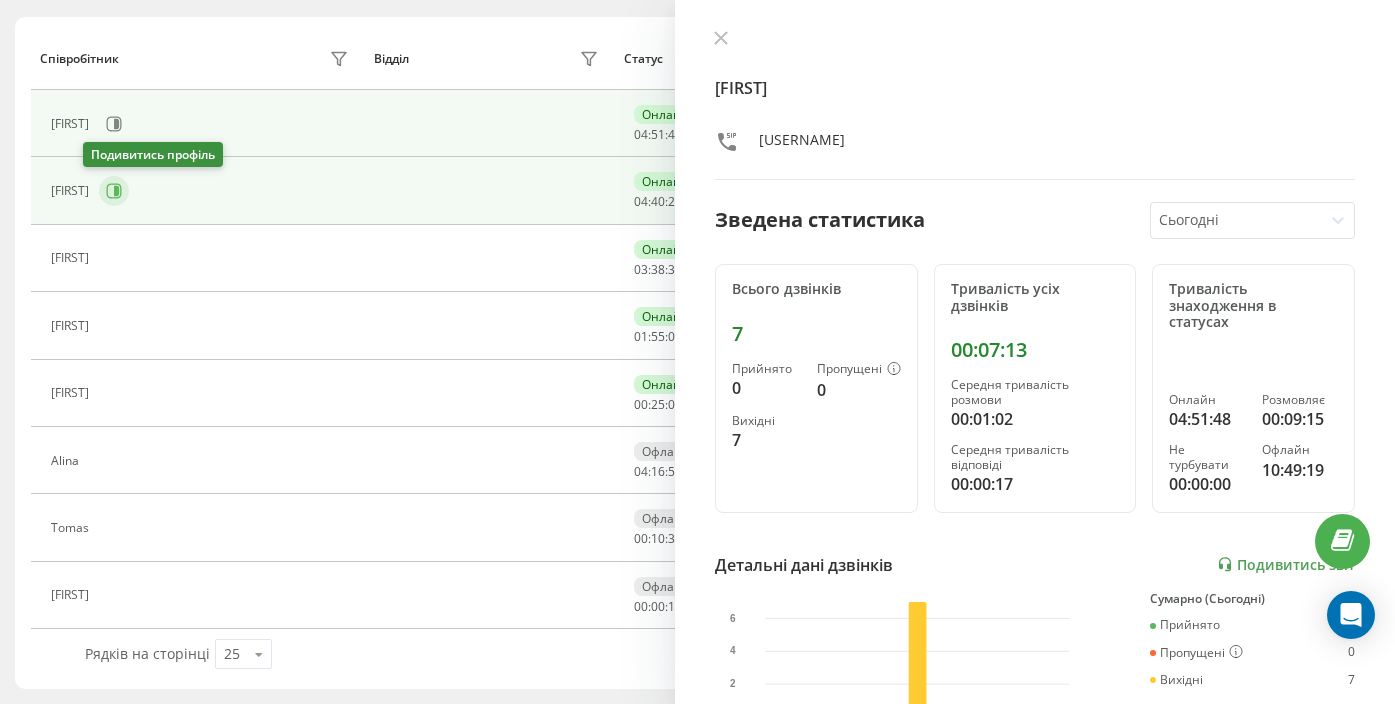 click at bounding box center (114, 191) 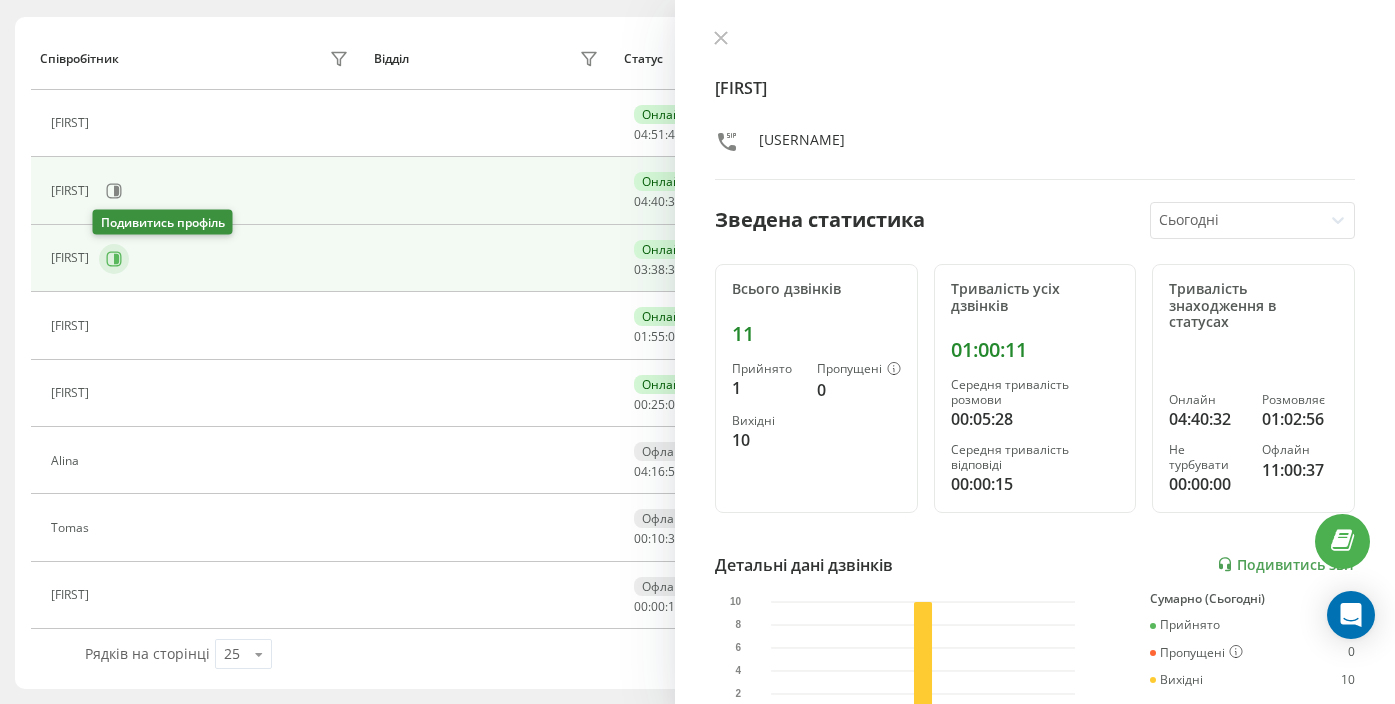 click 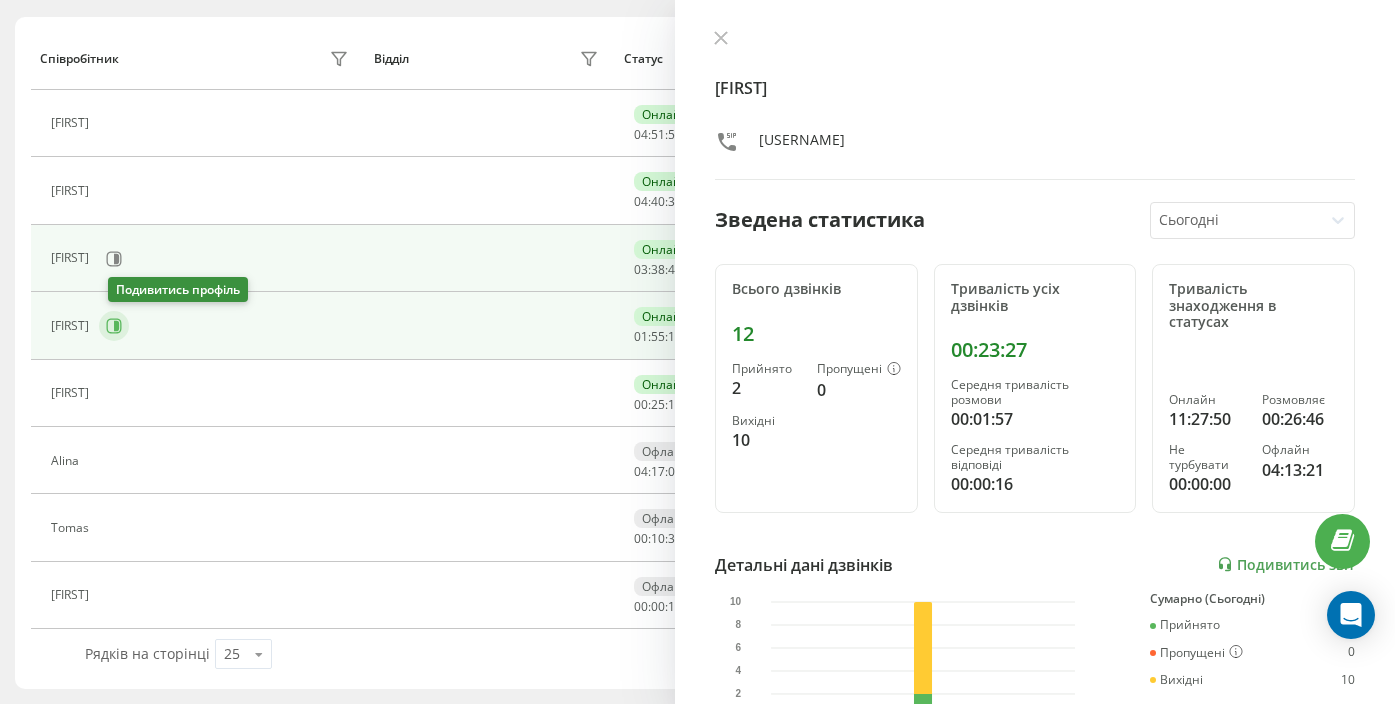 click 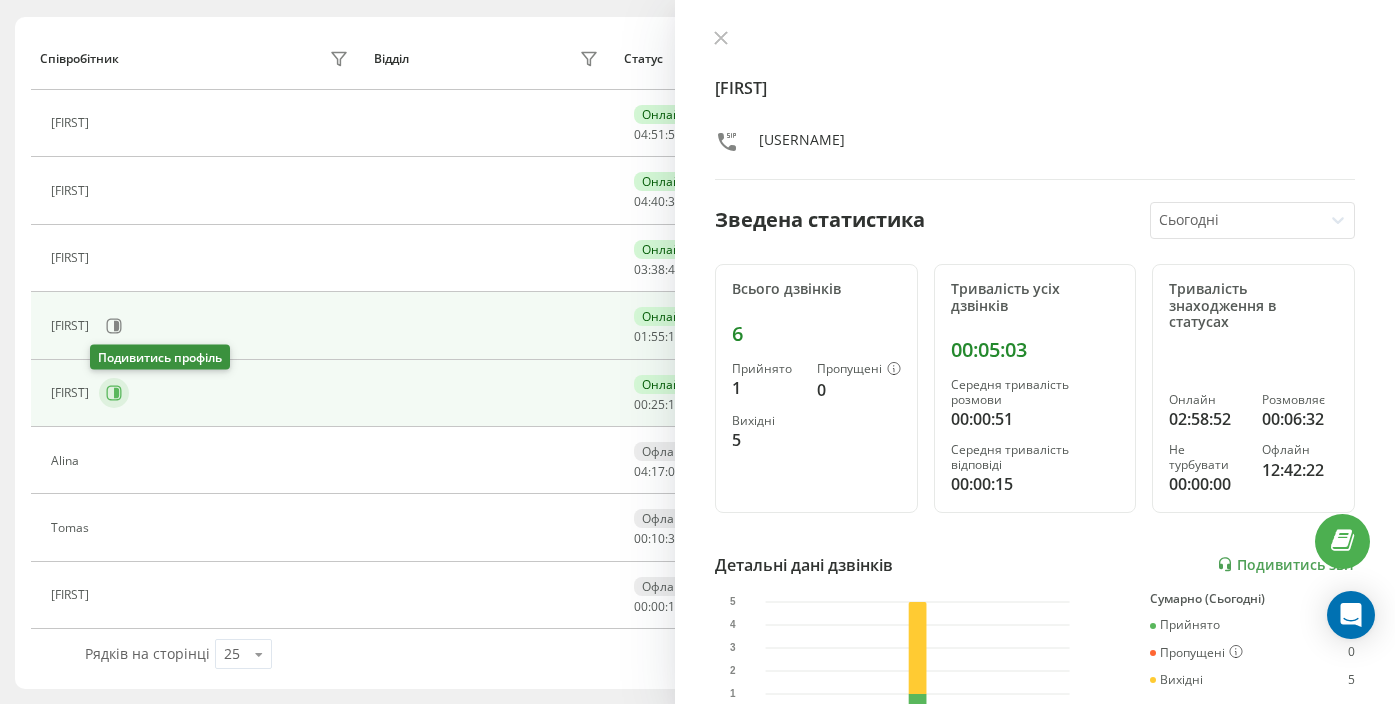 click 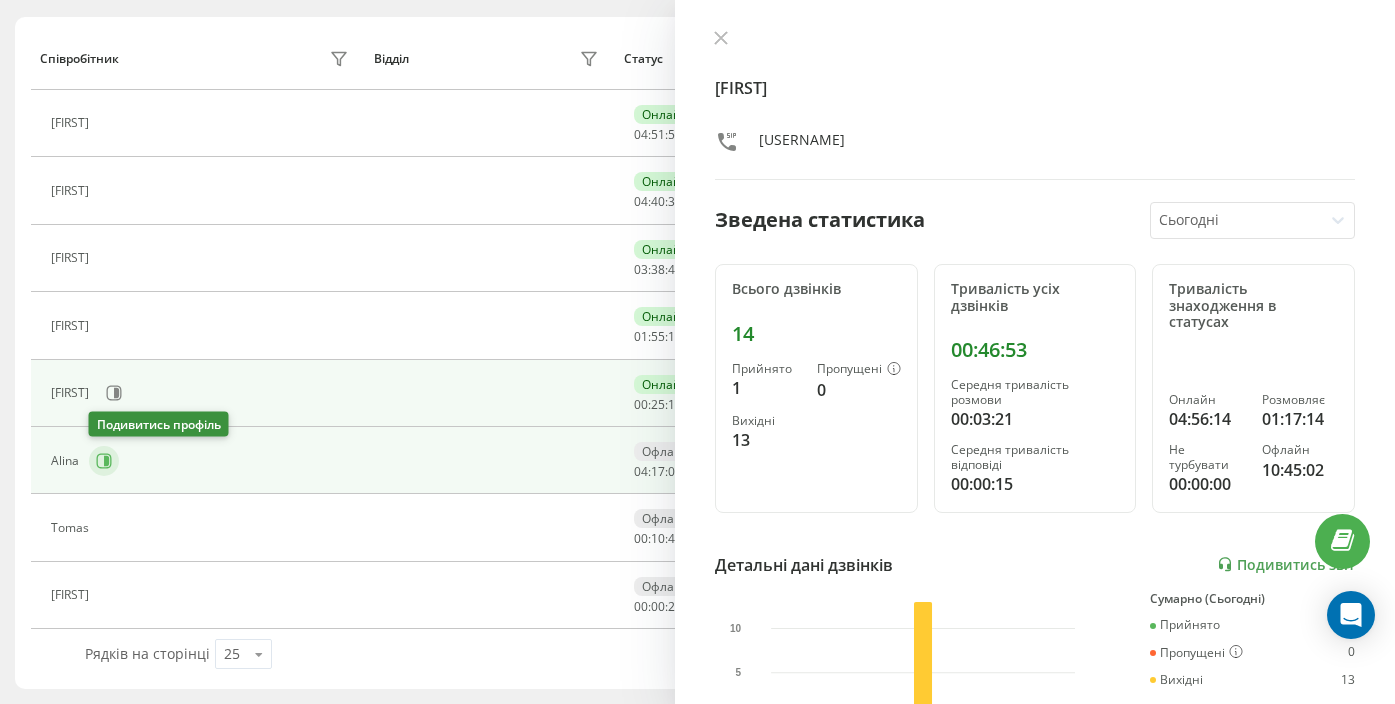 click 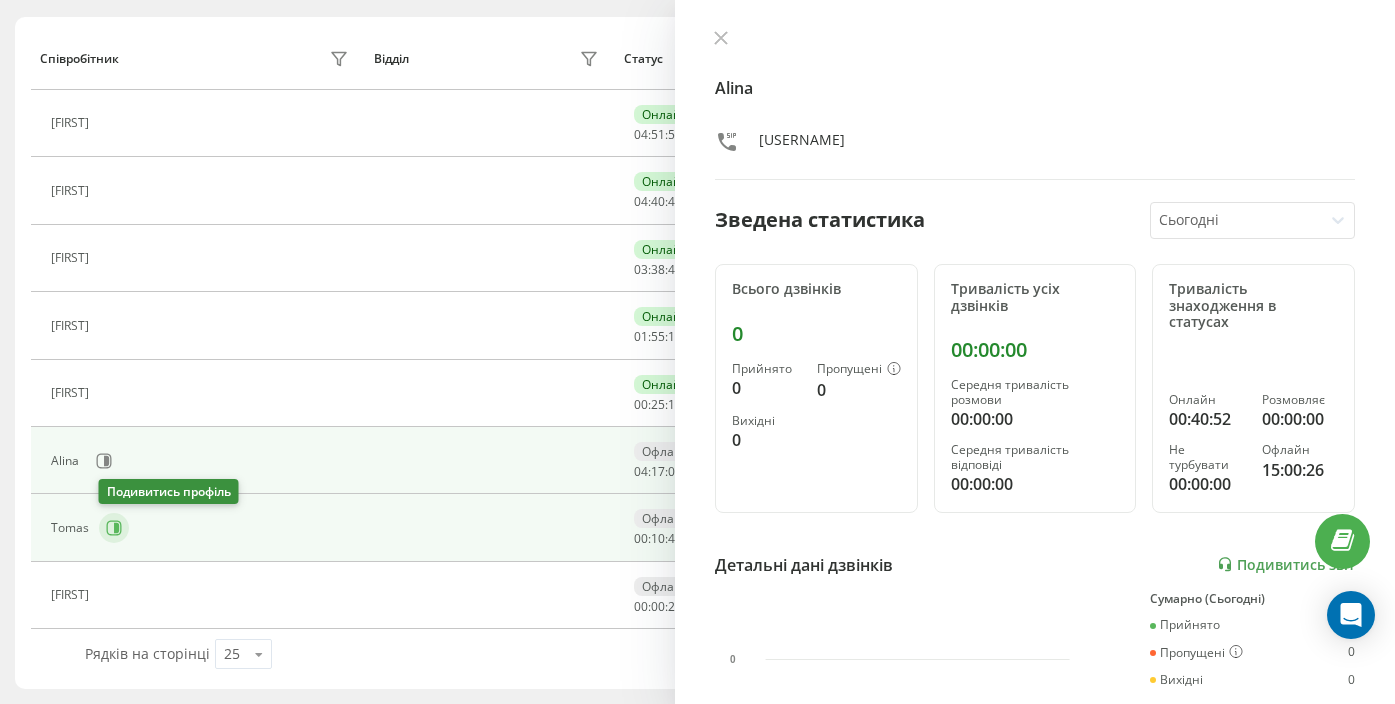 click 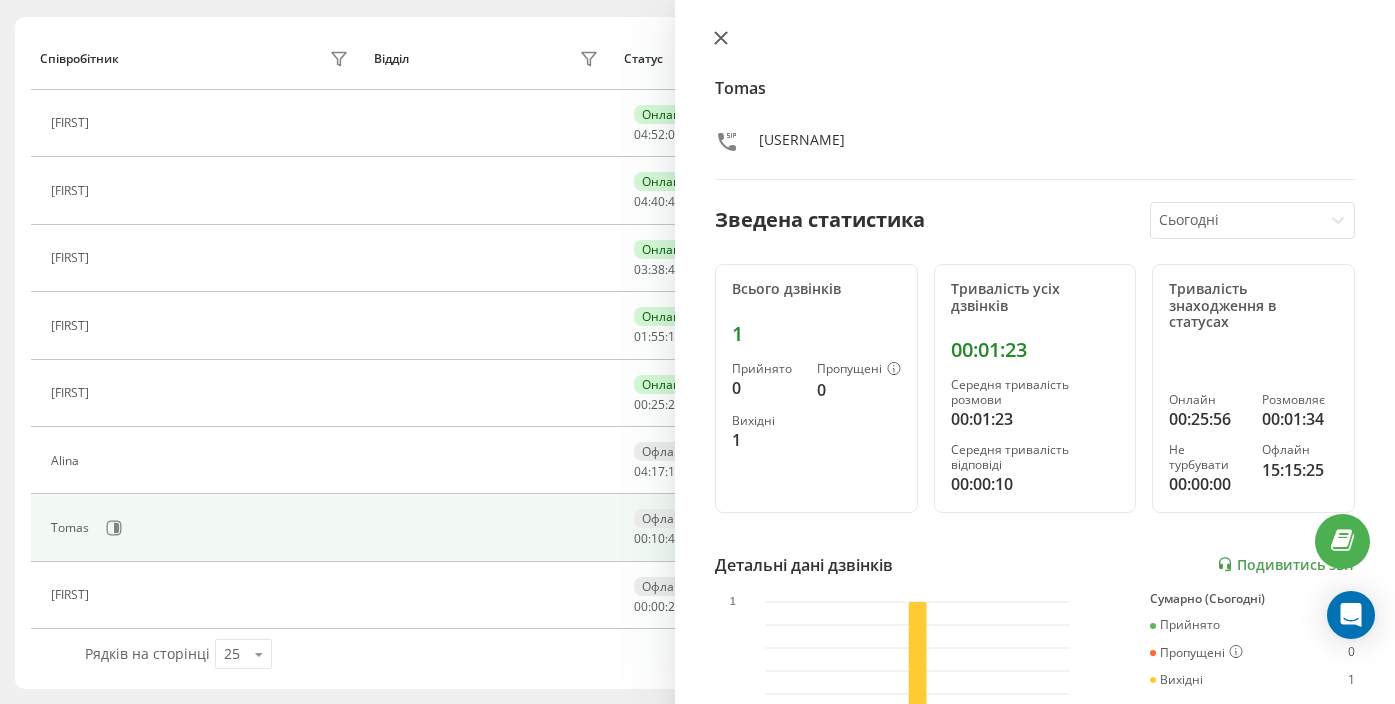 click 